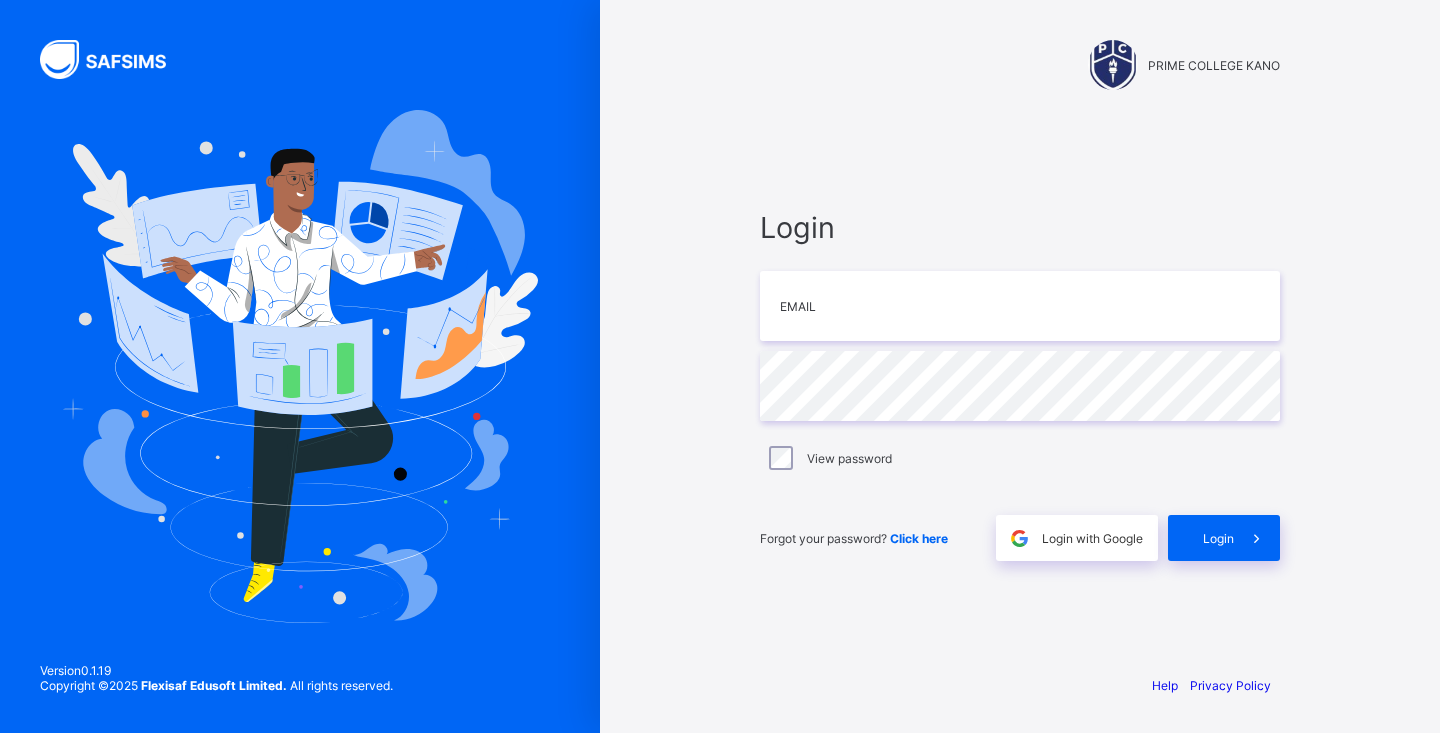 scroll, scrollTop: 0, scrollLeft: 0, axis: both 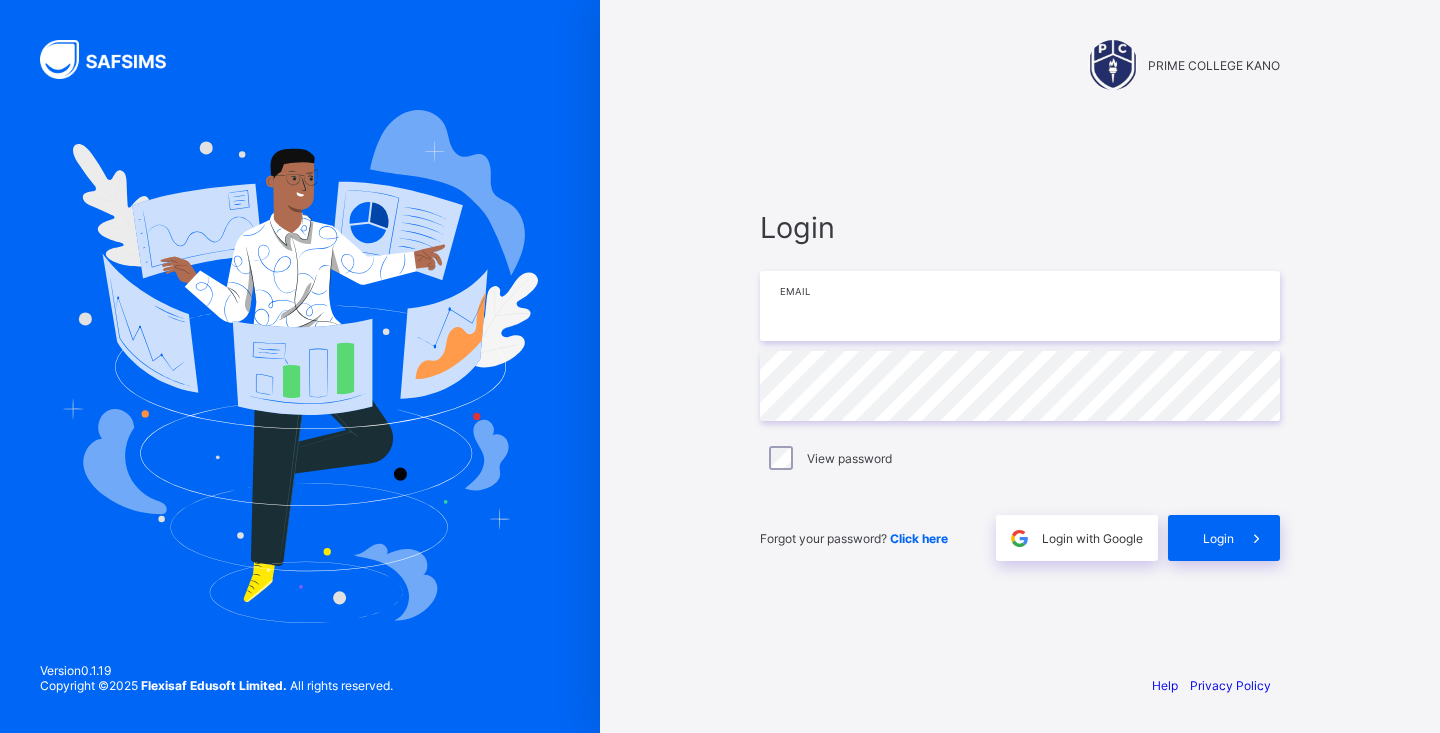 type on "**********" 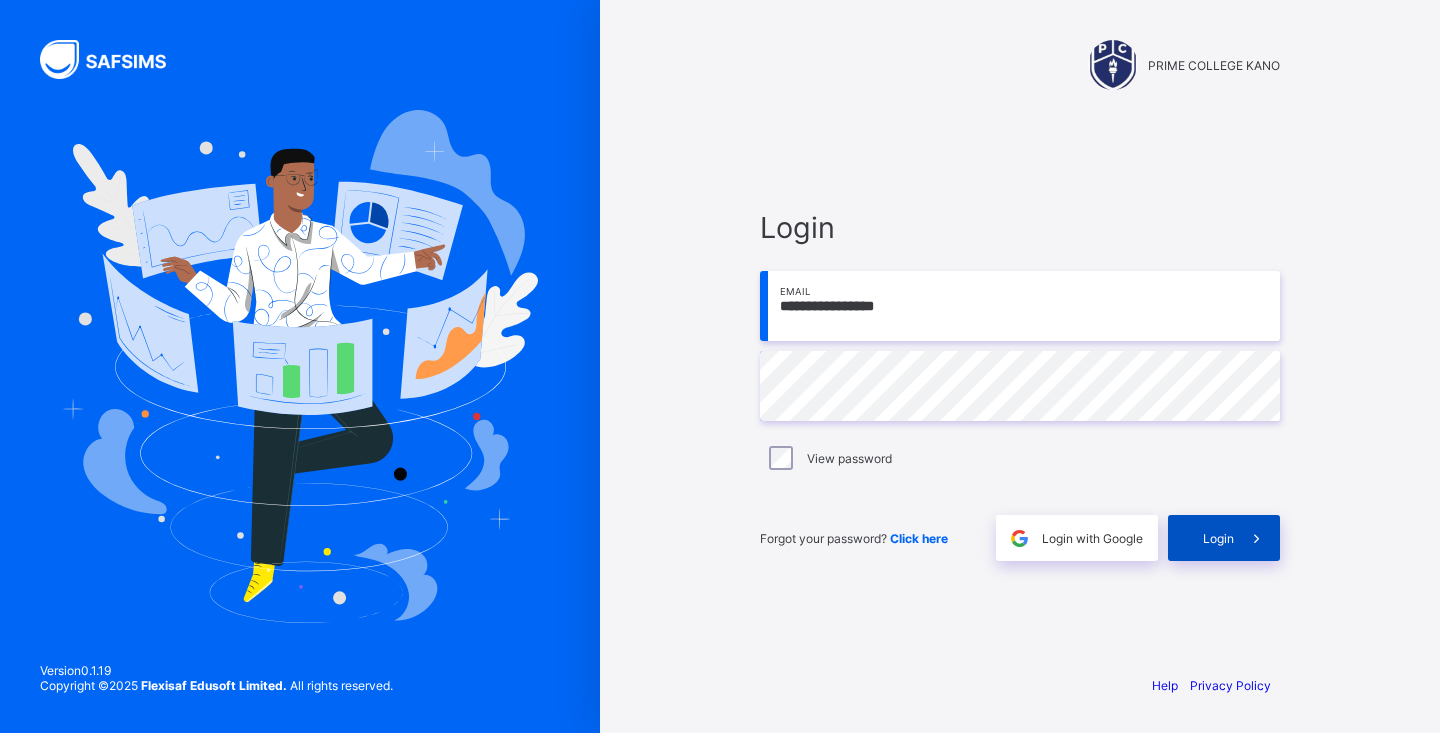click at bounding box center [1257, 538] 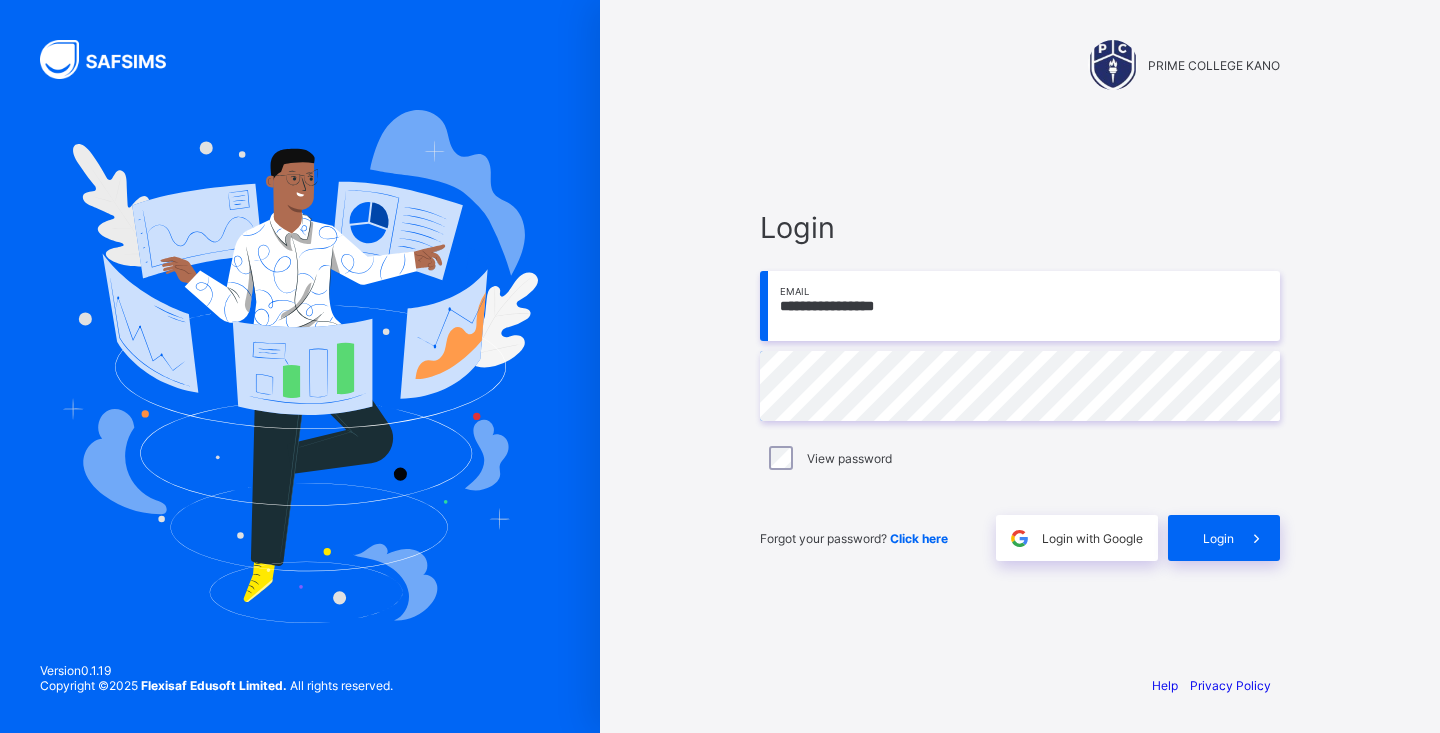 scroll, scrollTop: 0, scrollLeft: 0, axis: both 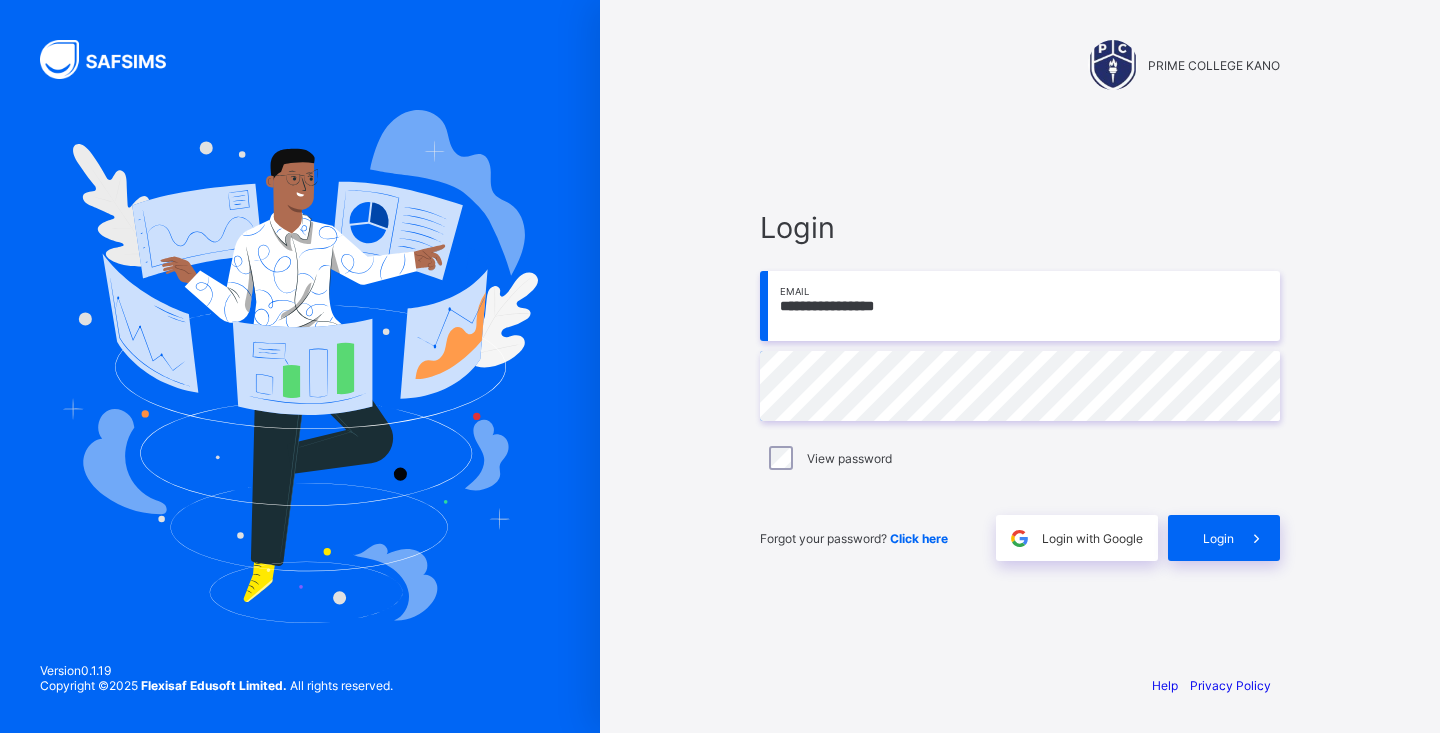 click on "**********" at bounding box center (1020, 385) 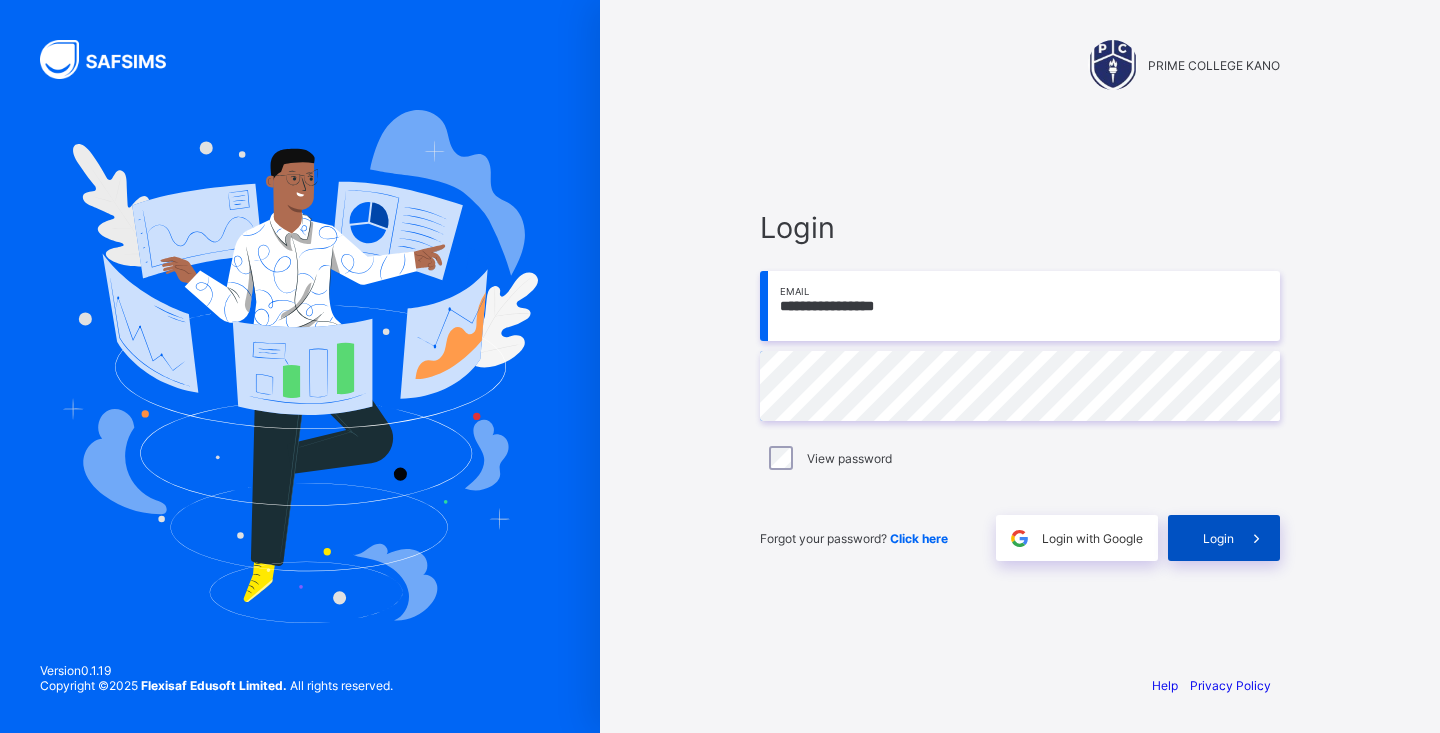 click at bounding box center (1257, 538) 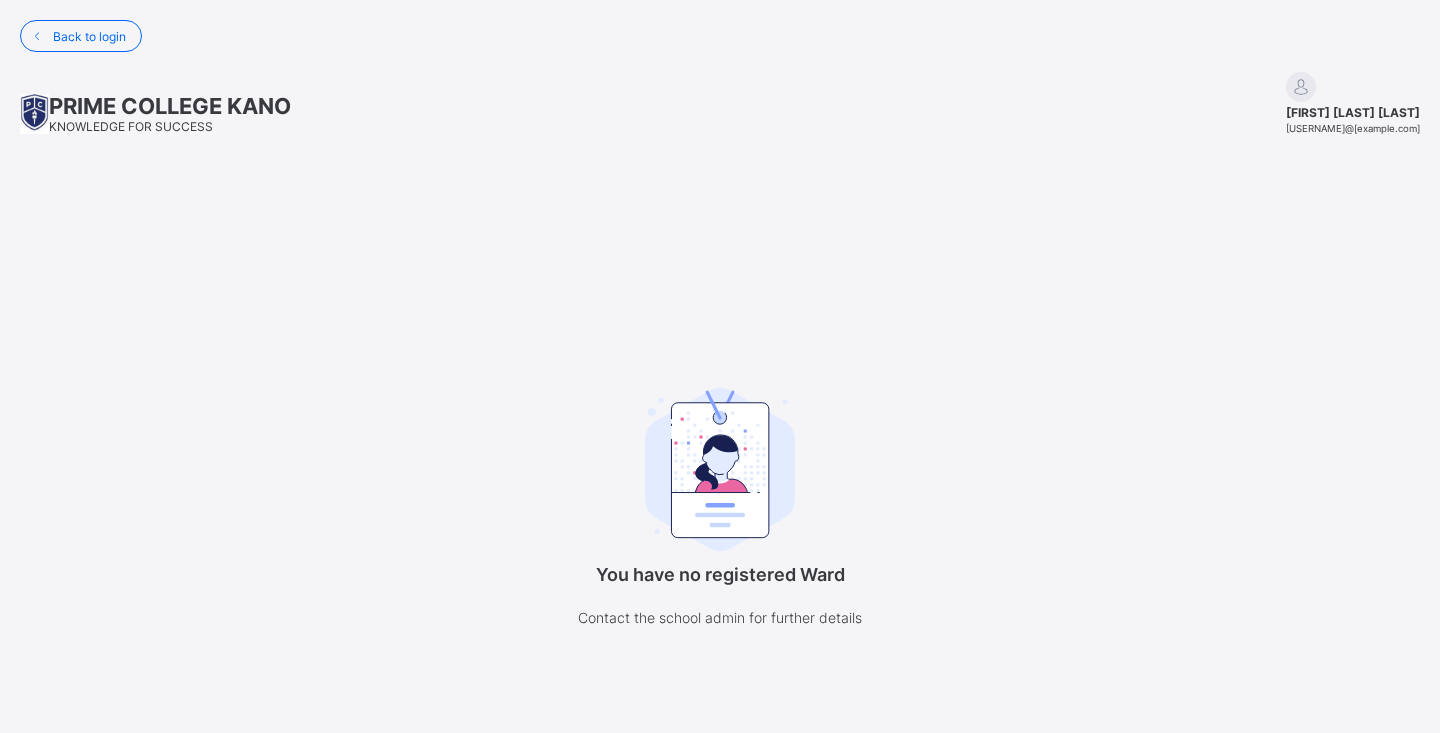 scroll, scrollTop: 0, scrollLeft: 0, axis: both 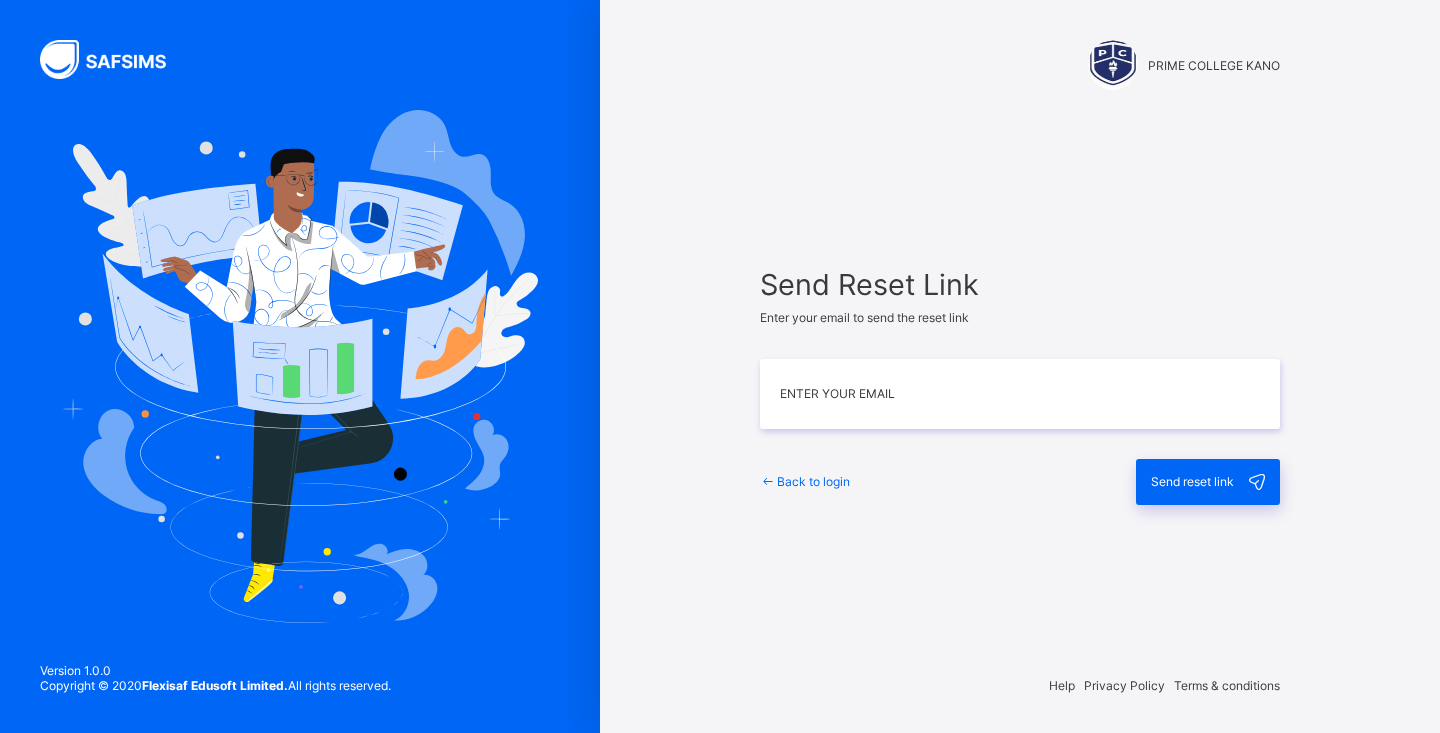 type on "**********" 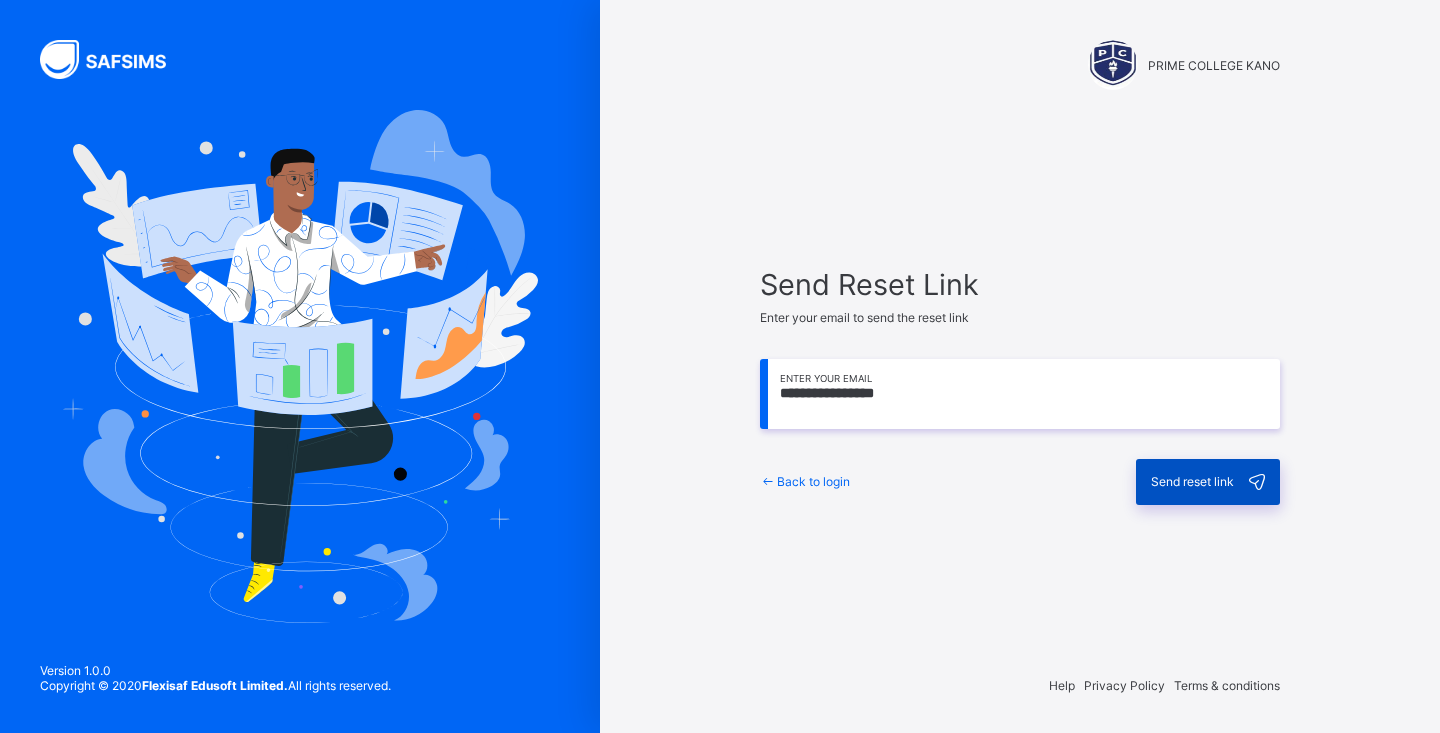 click on "Send reset link" at bounding box center (1192, 481) 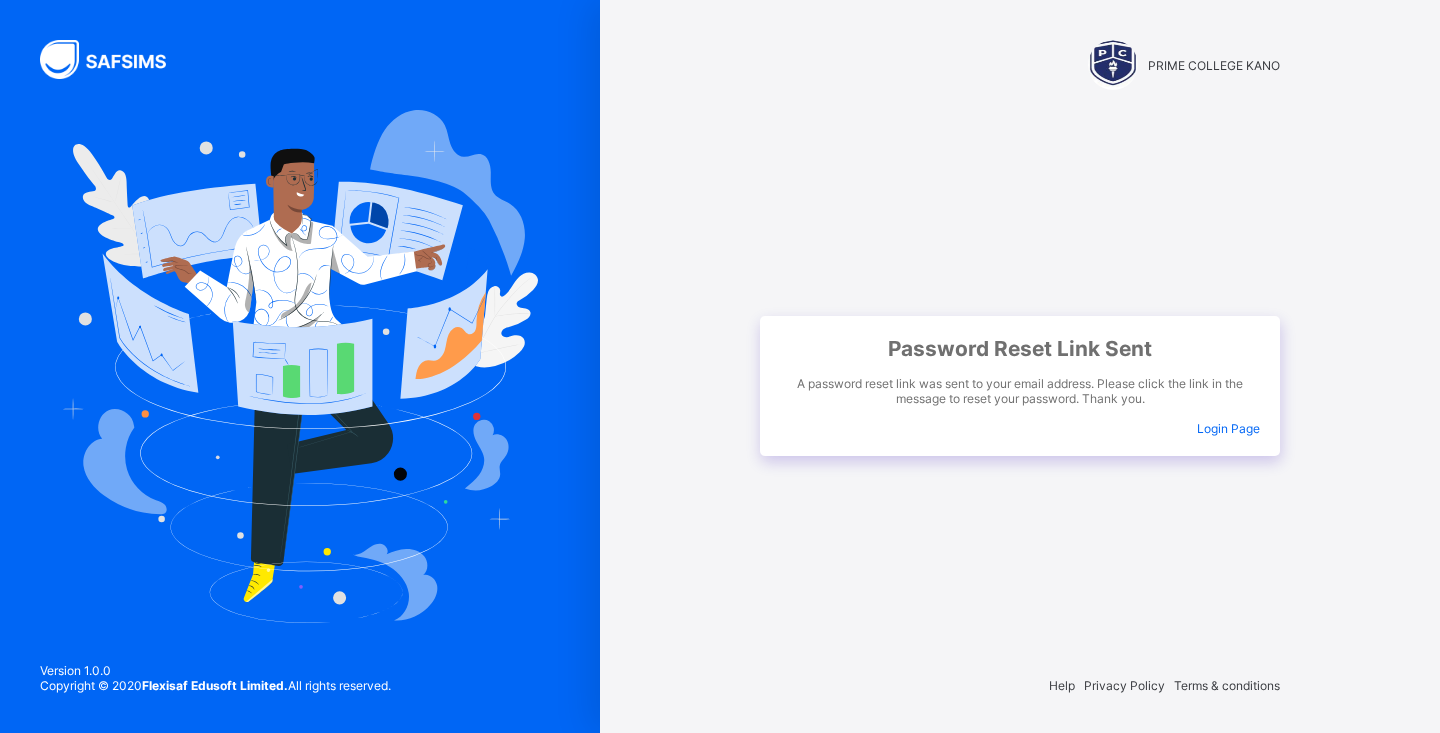 click on "Login Page" at bounding box center (1228, 428) 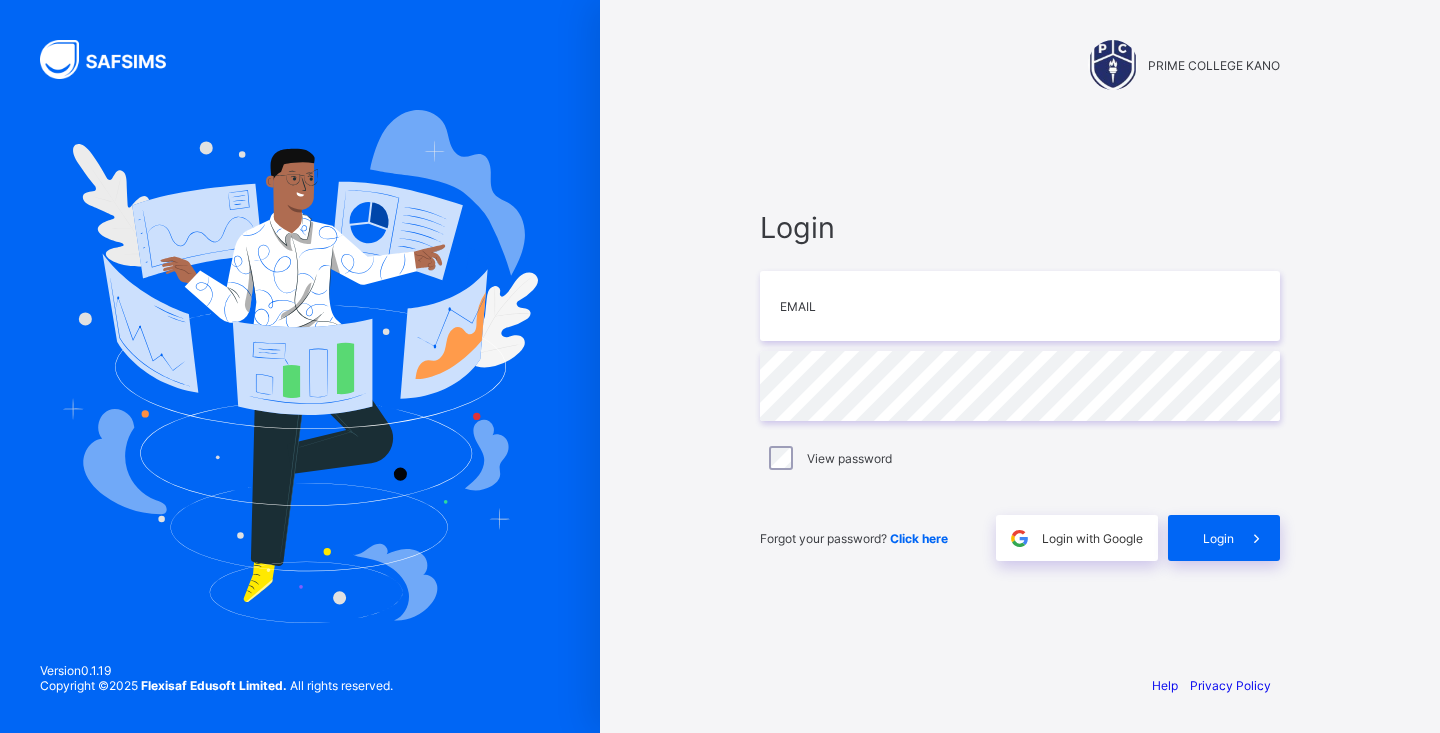scroll, scrollTop: 0, scrollLeft: 0, axis: both 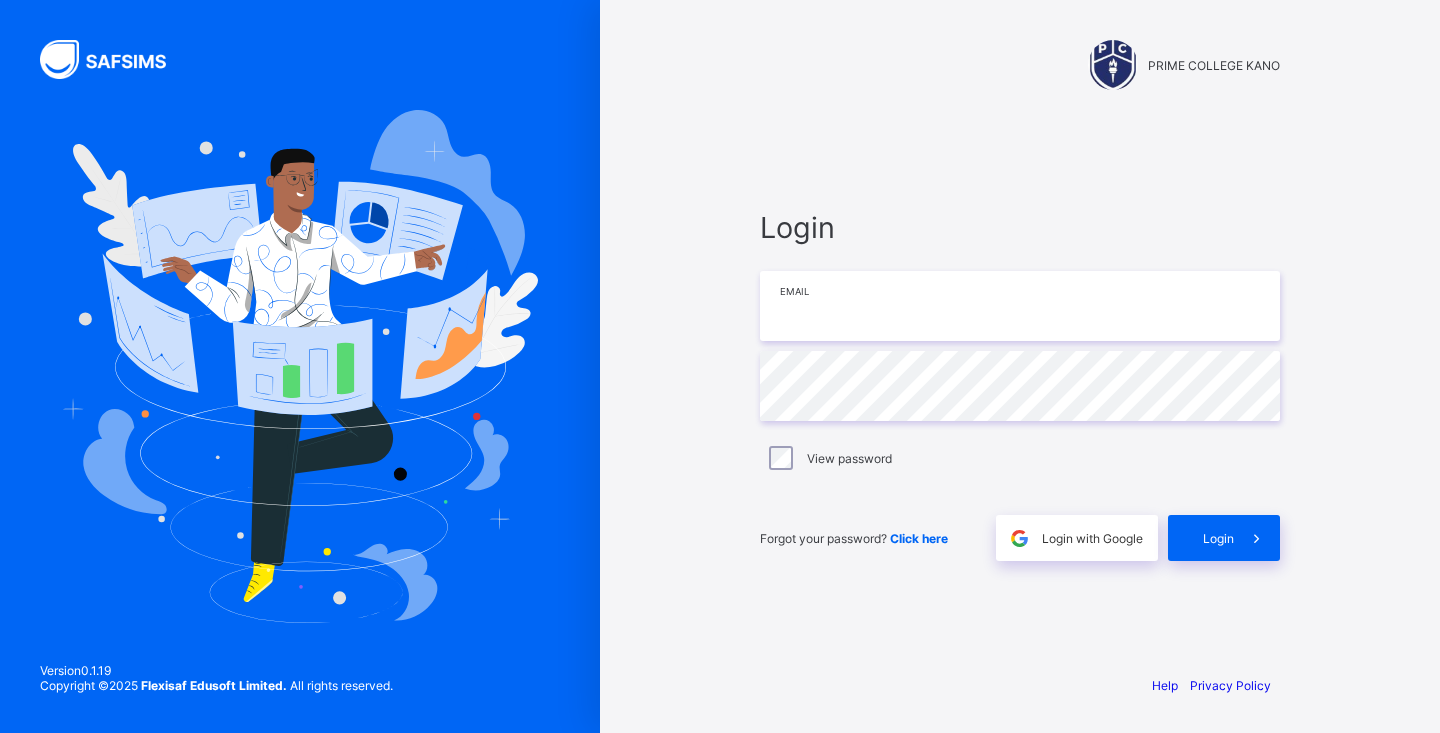 type on "**********" 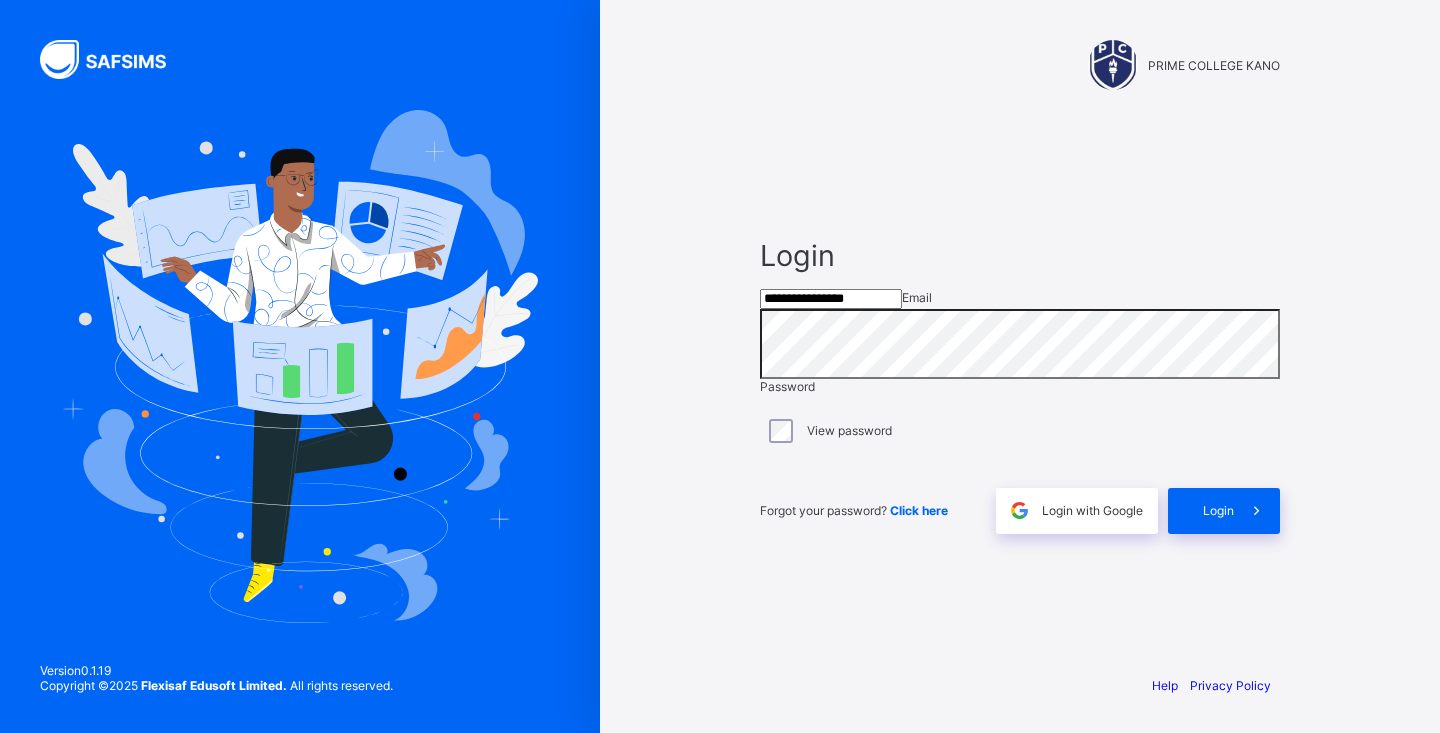 click on "**********" at bounding box center [1020, 366] 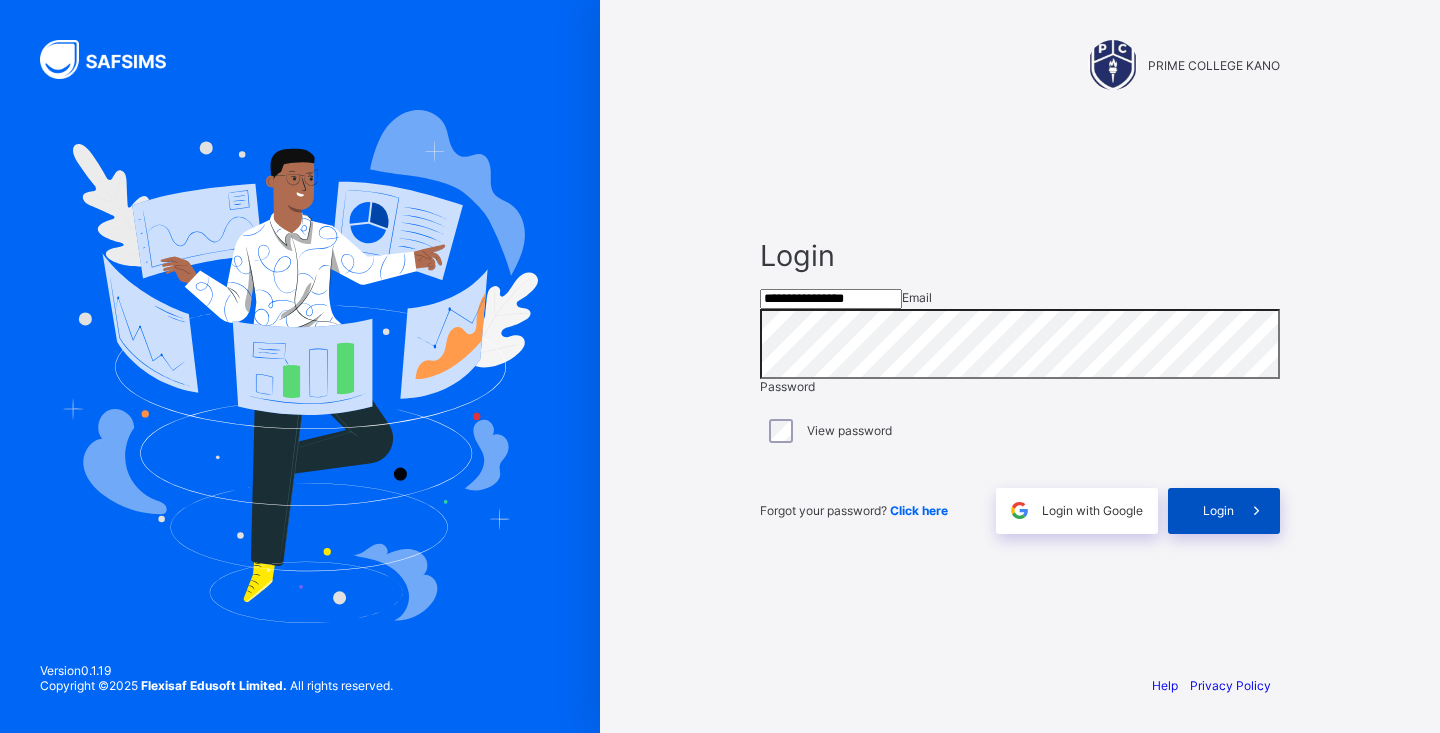 click on "Login" at bounding box center [1218, 510] 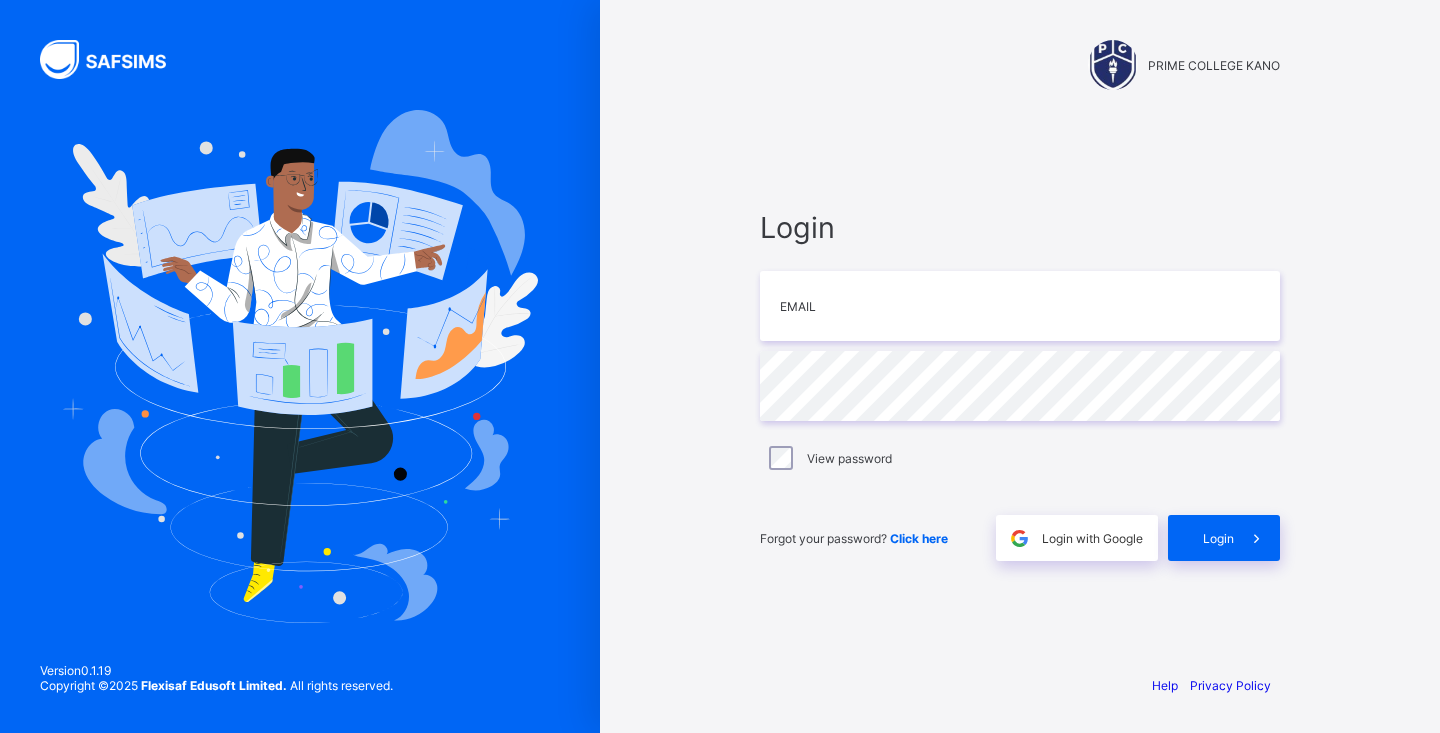 scroll, scrollTop: 0, scrollLeft: 0, axis: both 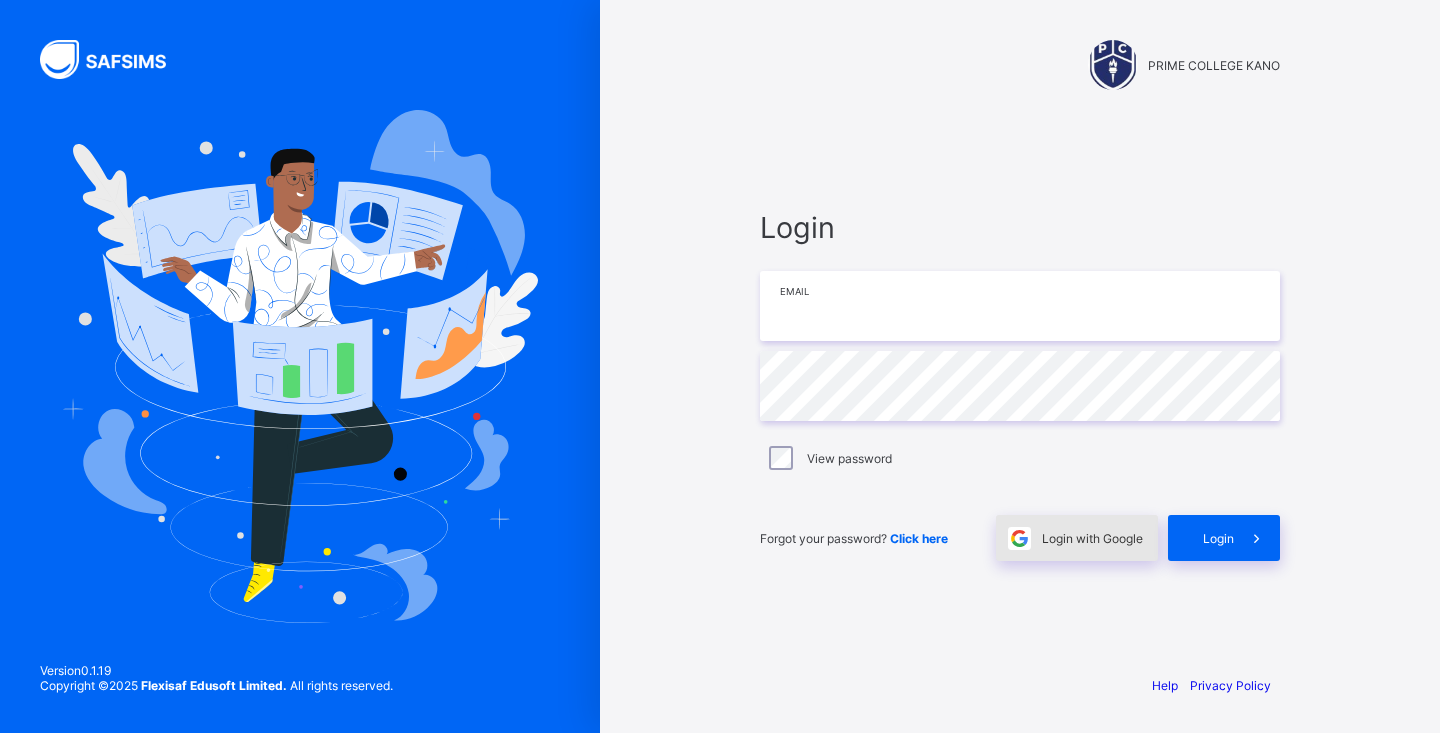 type on "**********" 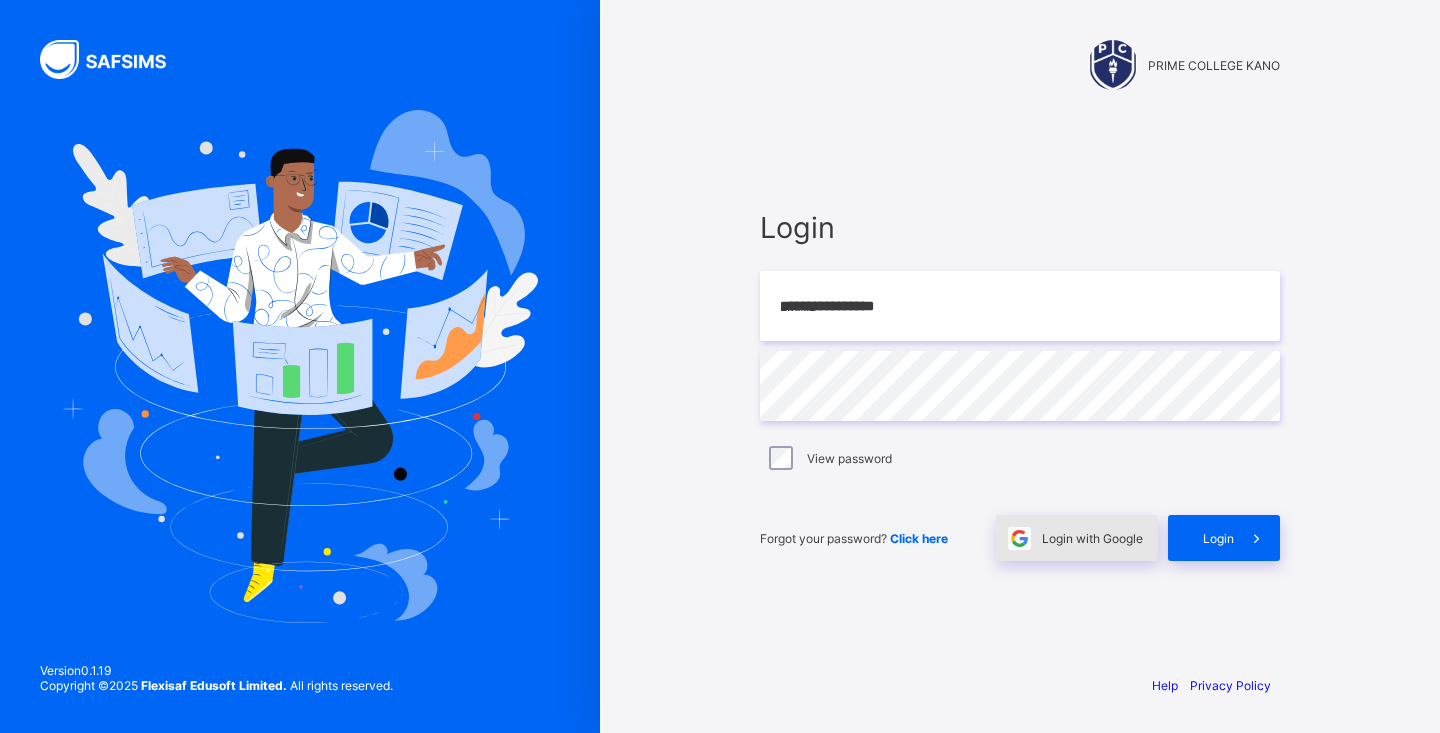 click on "Login with Google" at bounding box center [1092, 538] 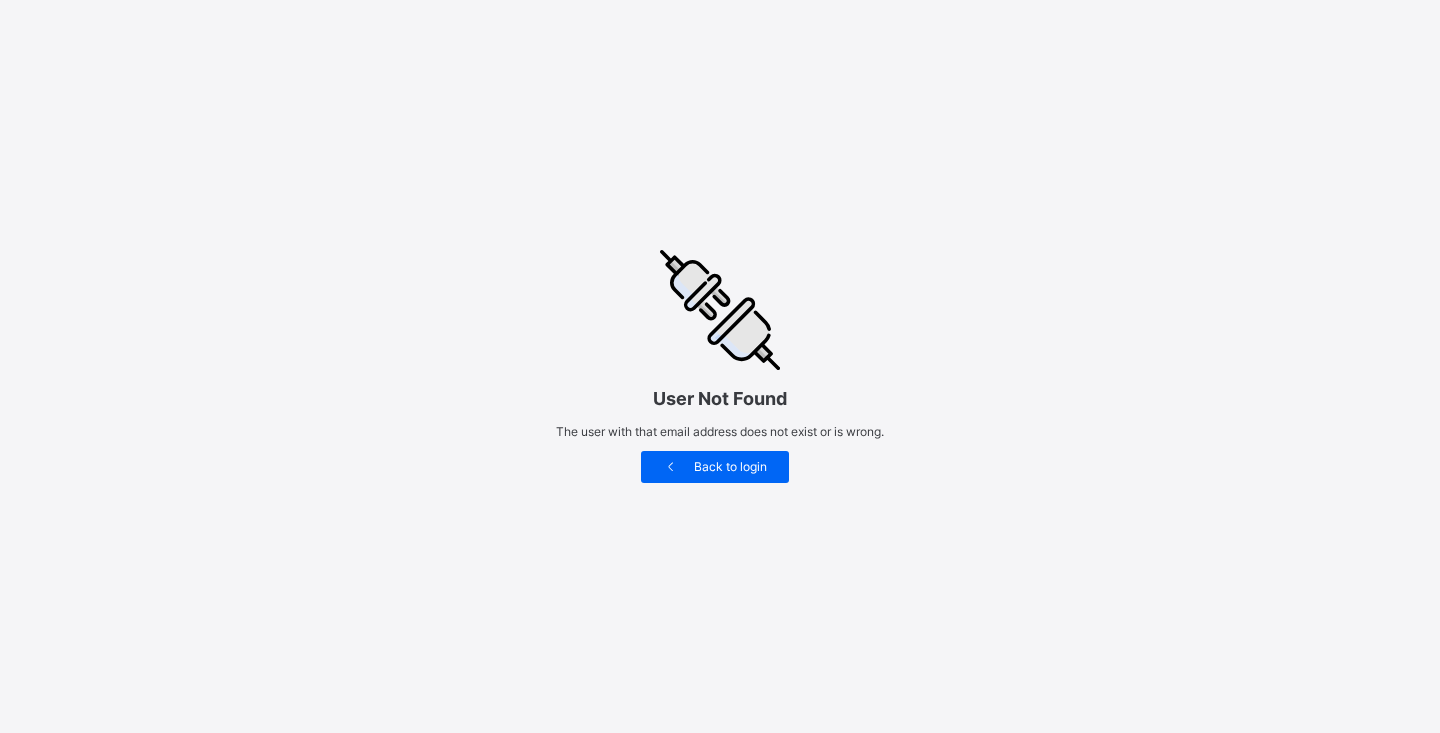 scroll, scrollTop: 0, scrollLeft: 0, axis: both 